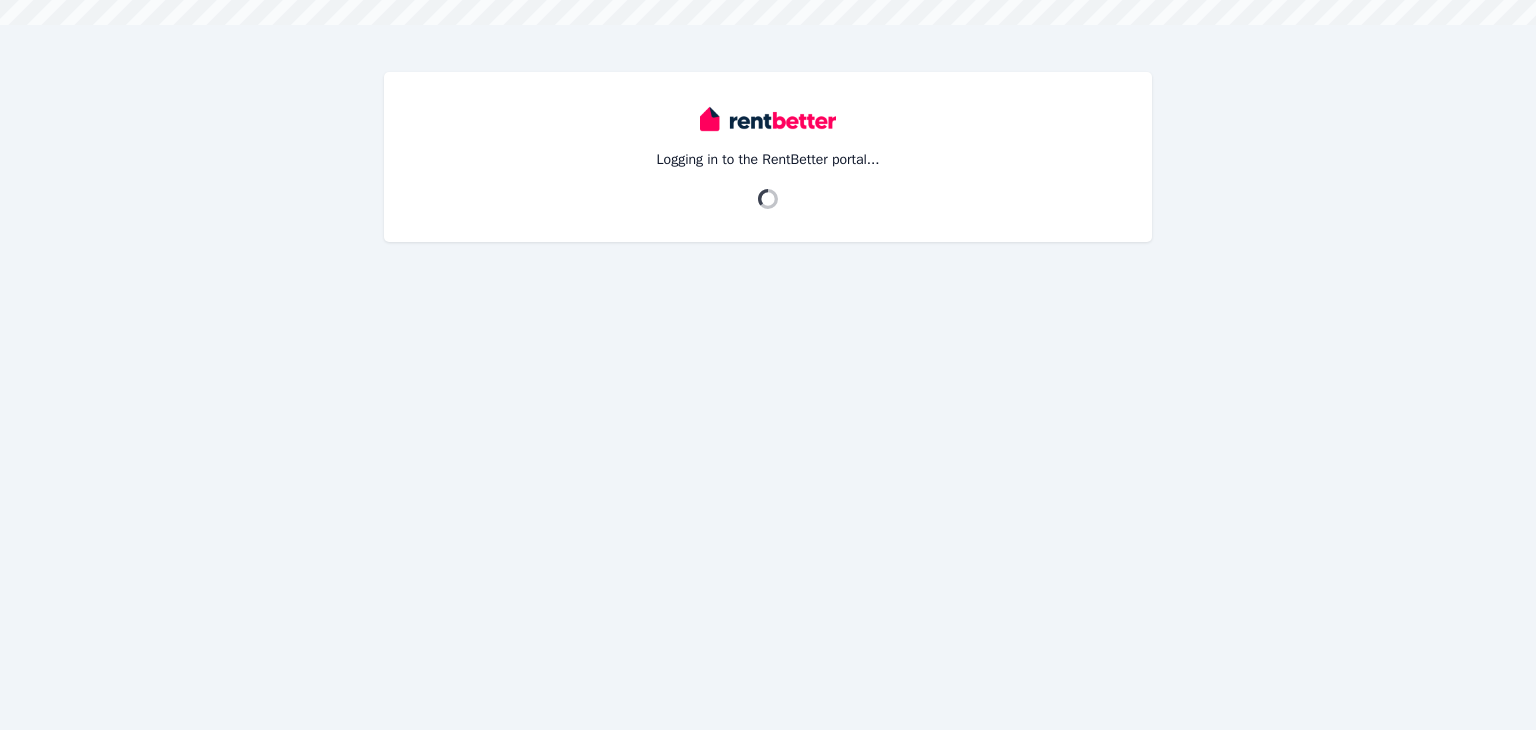 scroll, scrollTop: 0, scrollLeft: 0, axis: both 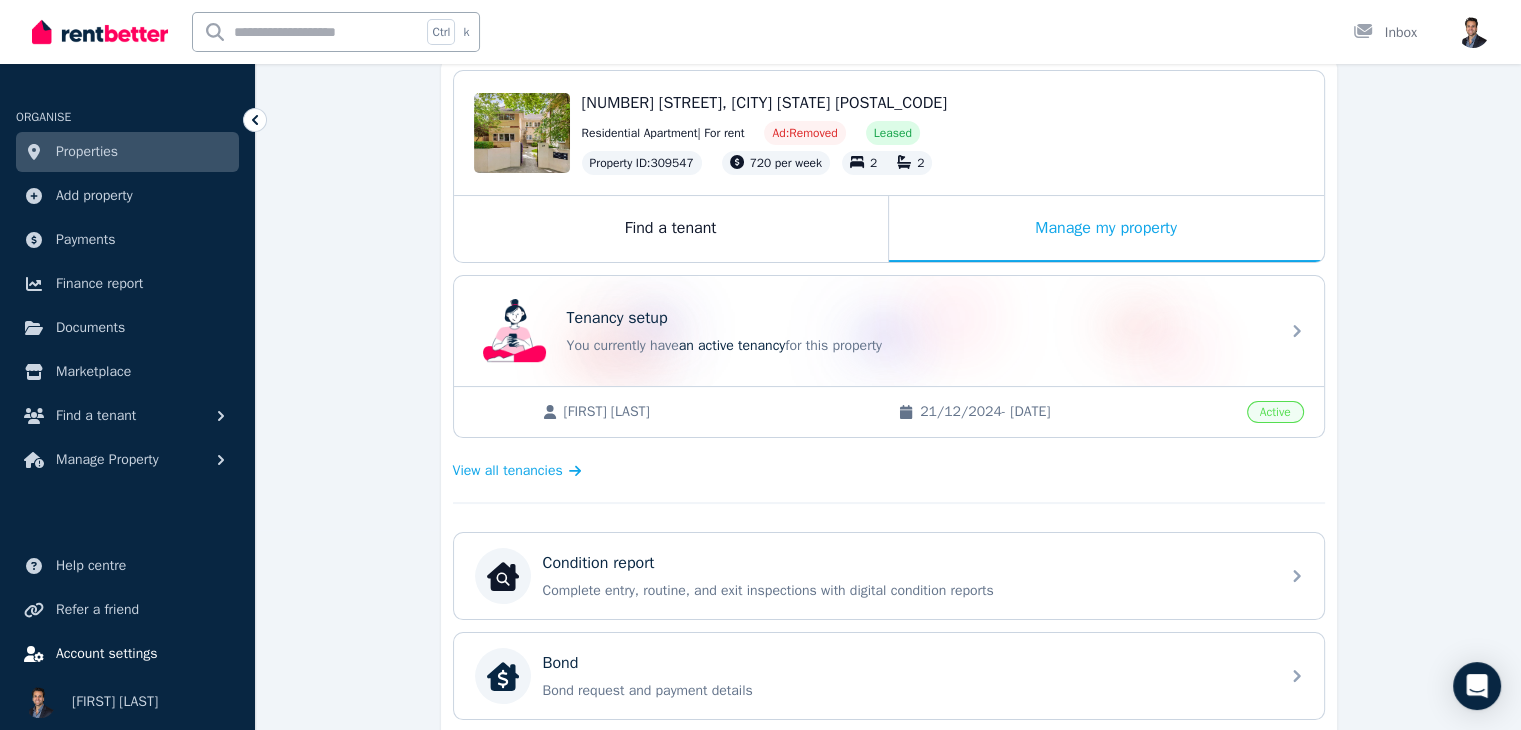 click on "Account settings" at bounding box center [107, 654] 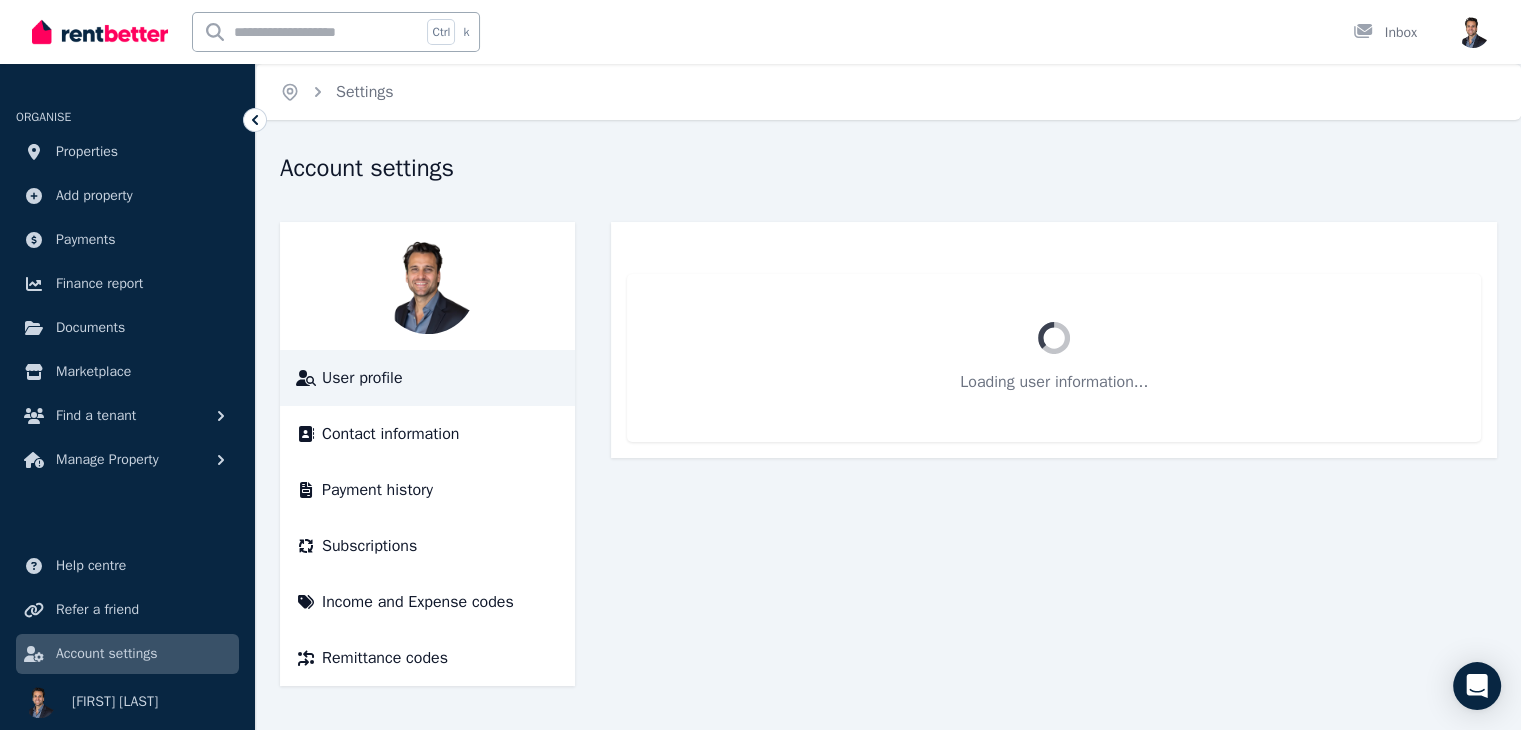 scroll, scrollTop: 0, scrollLeft: 0, axis: both 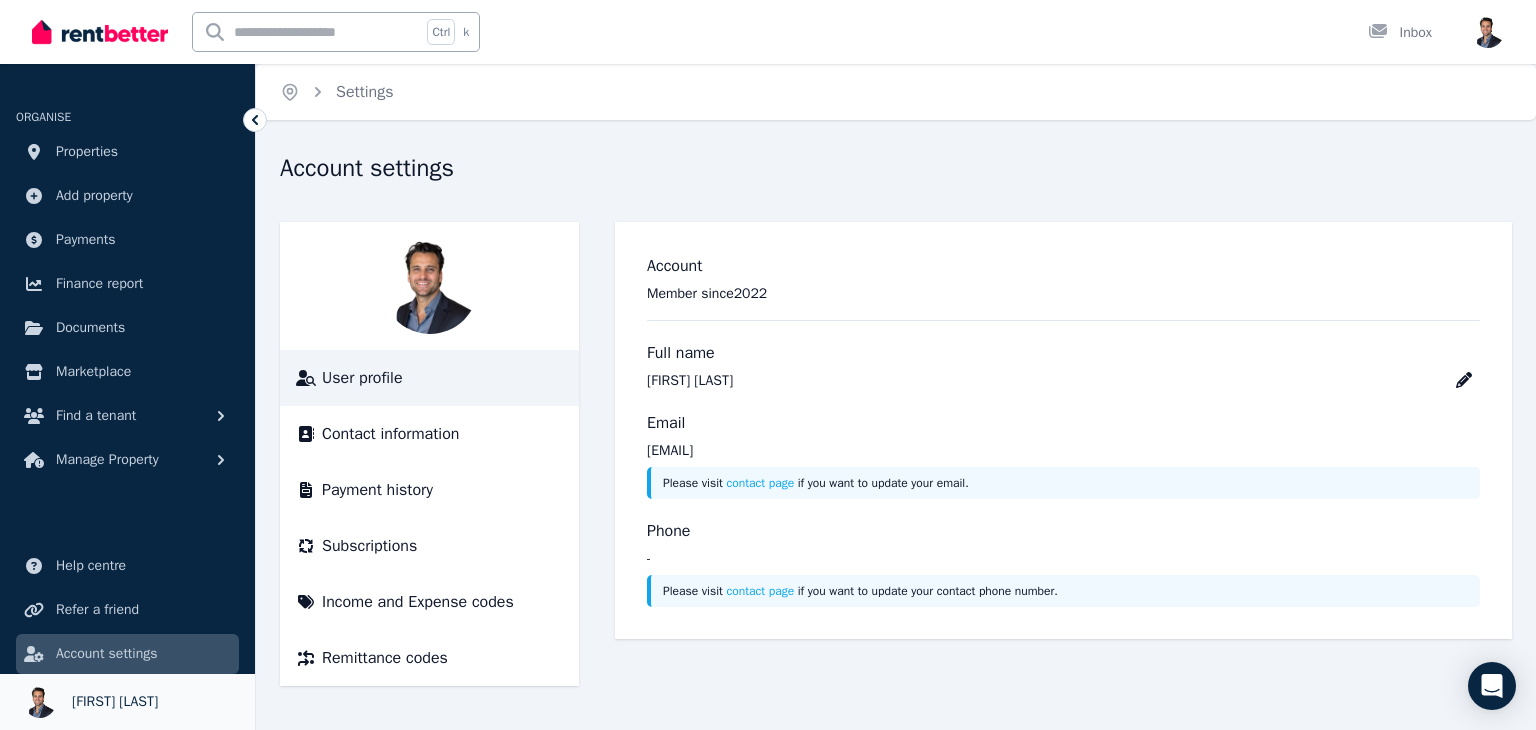 click on "Your profile [FIRST] [LAST]" at bounding box center (127, 702) 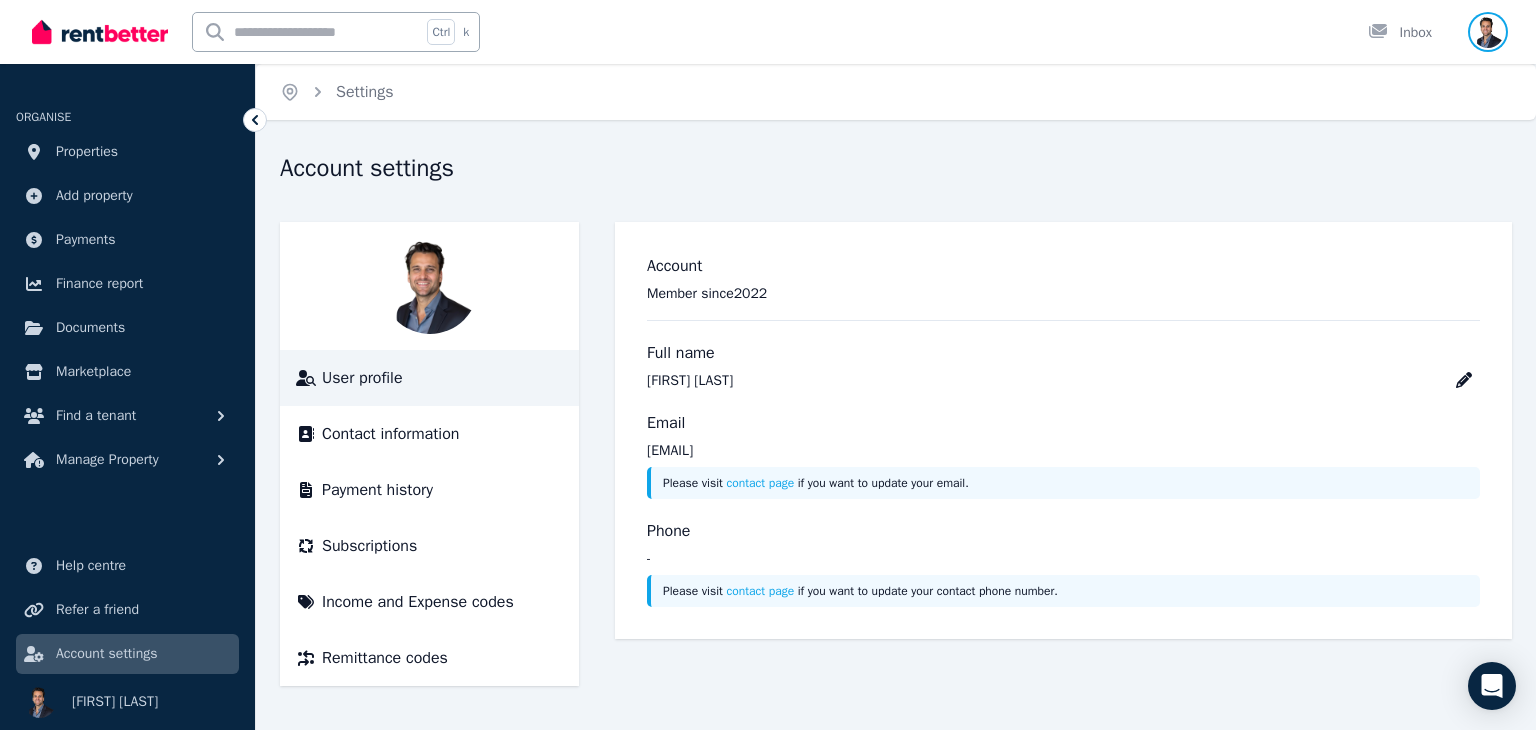 click at bounding box center [1488, 32] 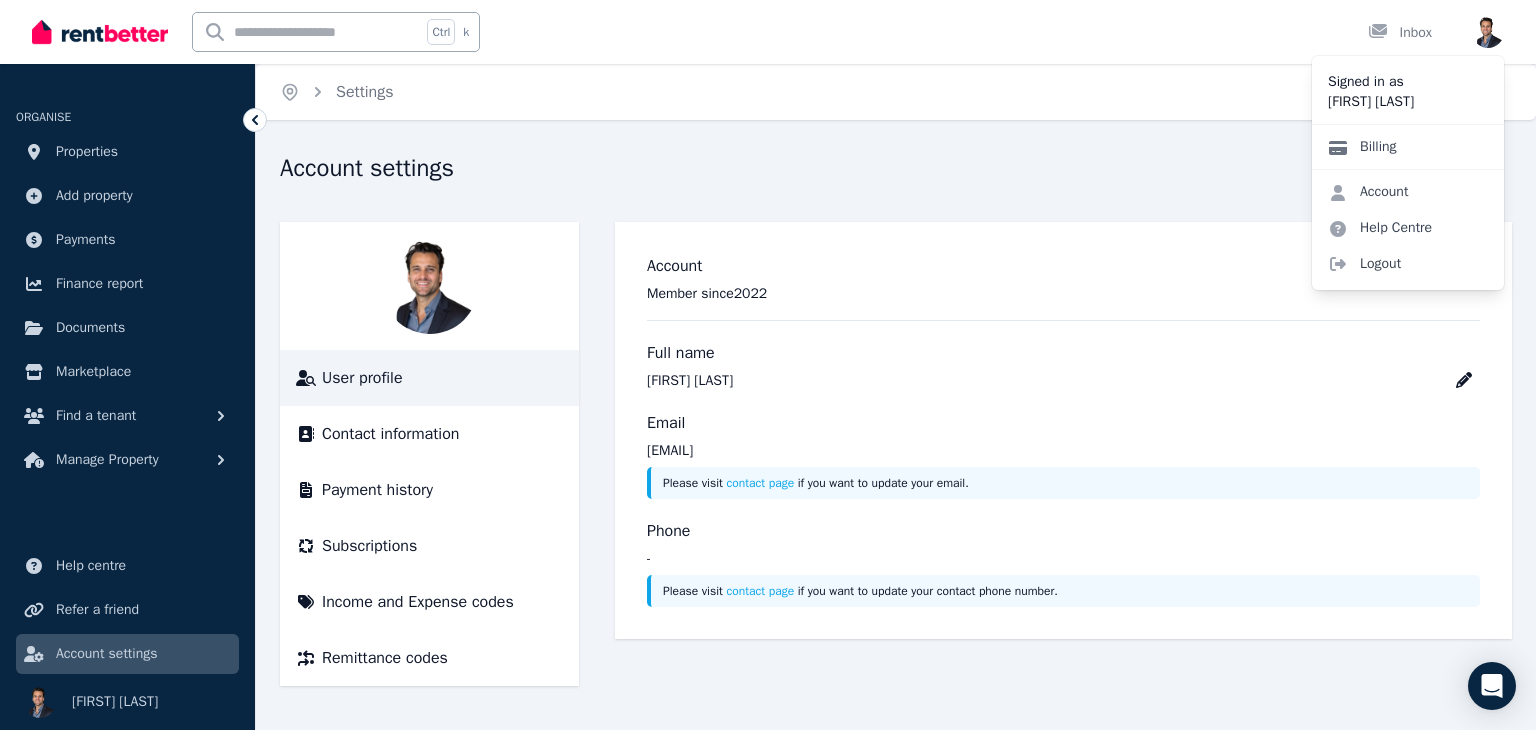 click on "Billing" at bounding box center [1362, 147] 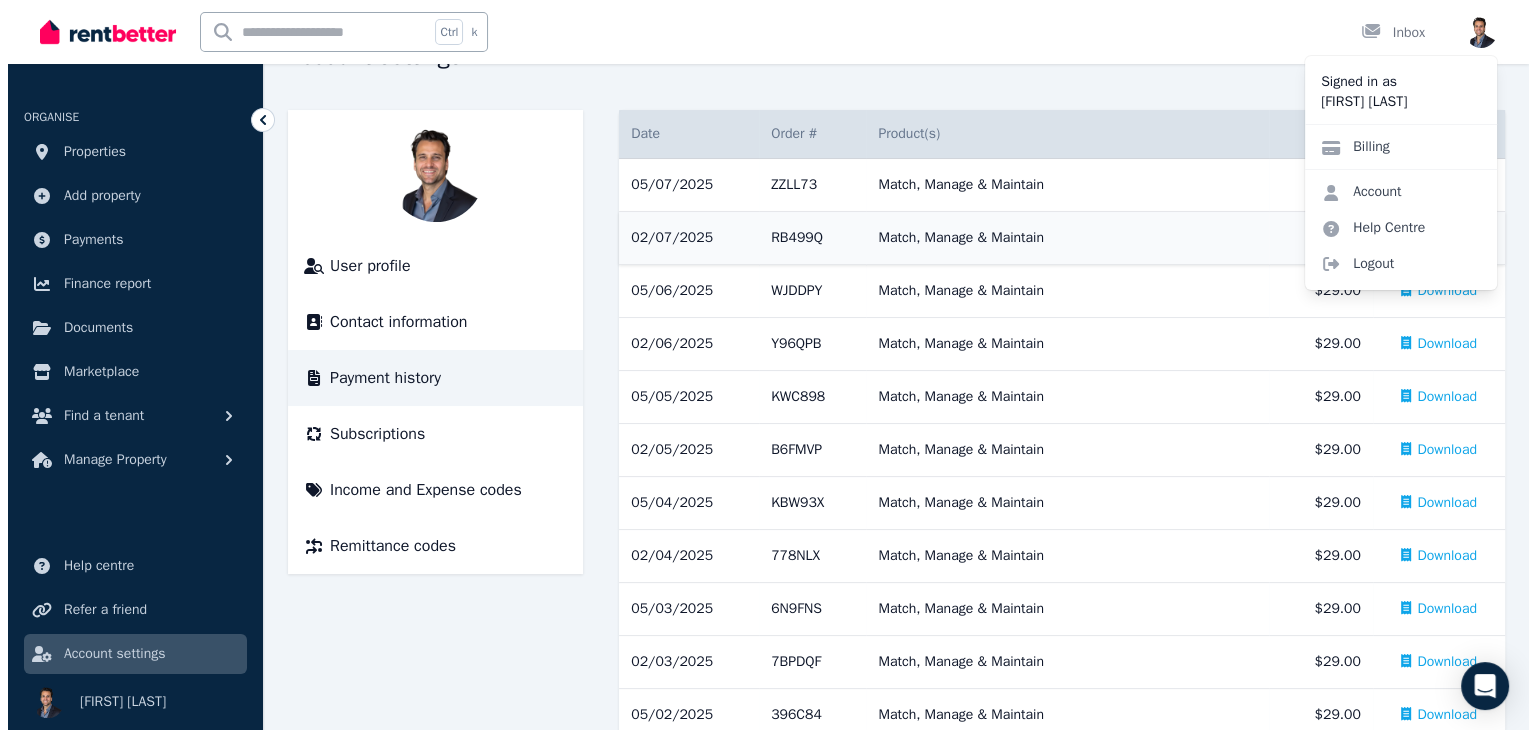 scroll, scrollTop: 0, scrollLeft: 0, axis: both 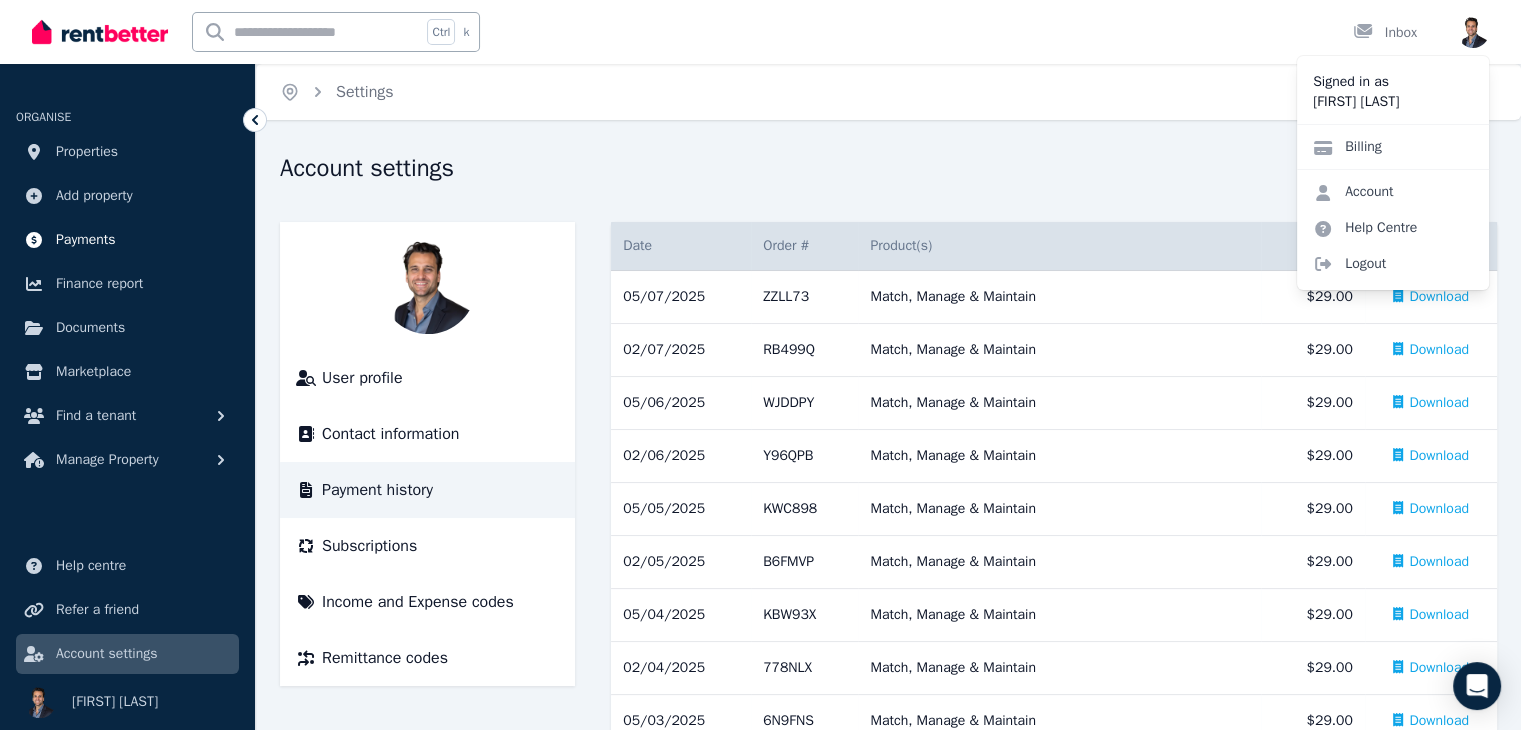 click on "Payments" at bounding box center (86, 240) 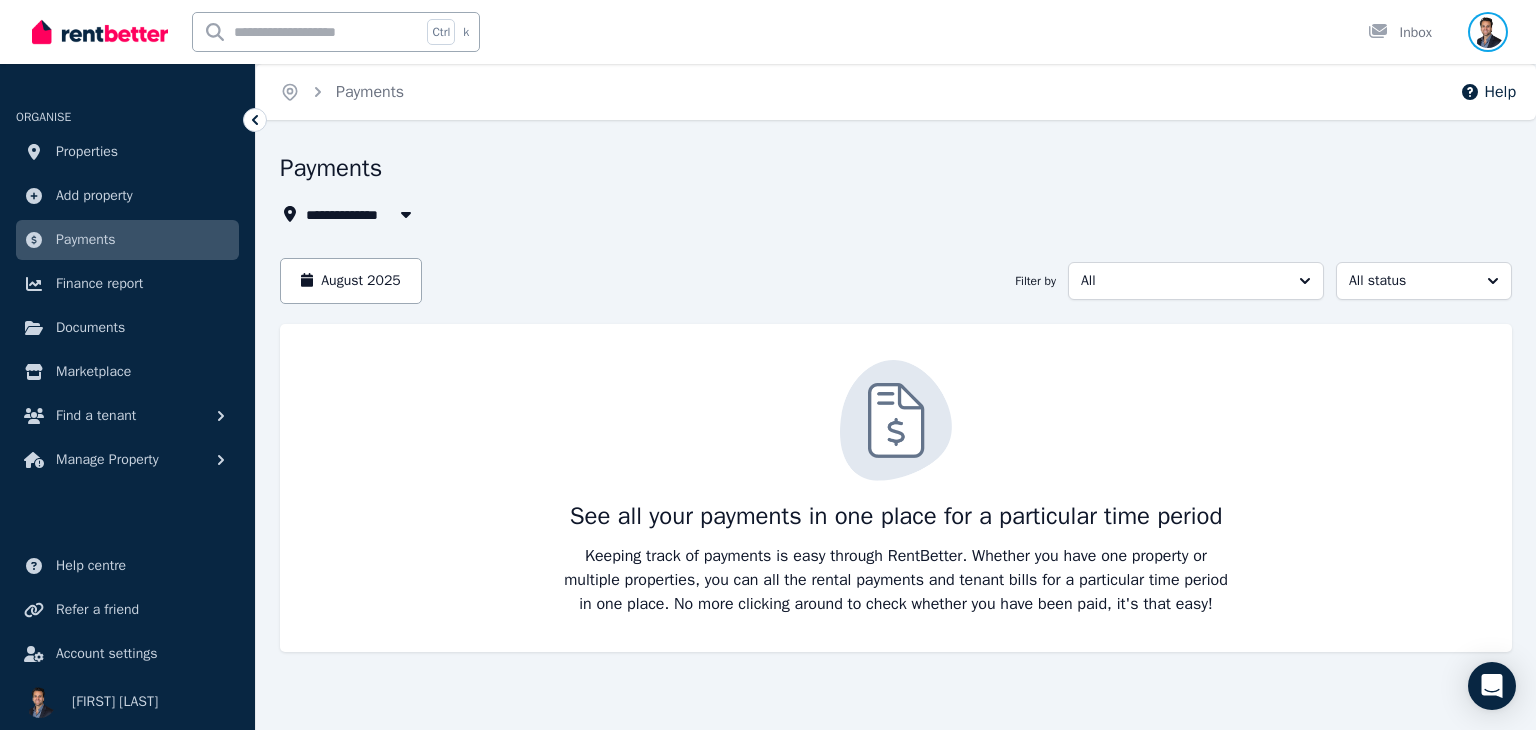 click at bounding box center [1488, 32] 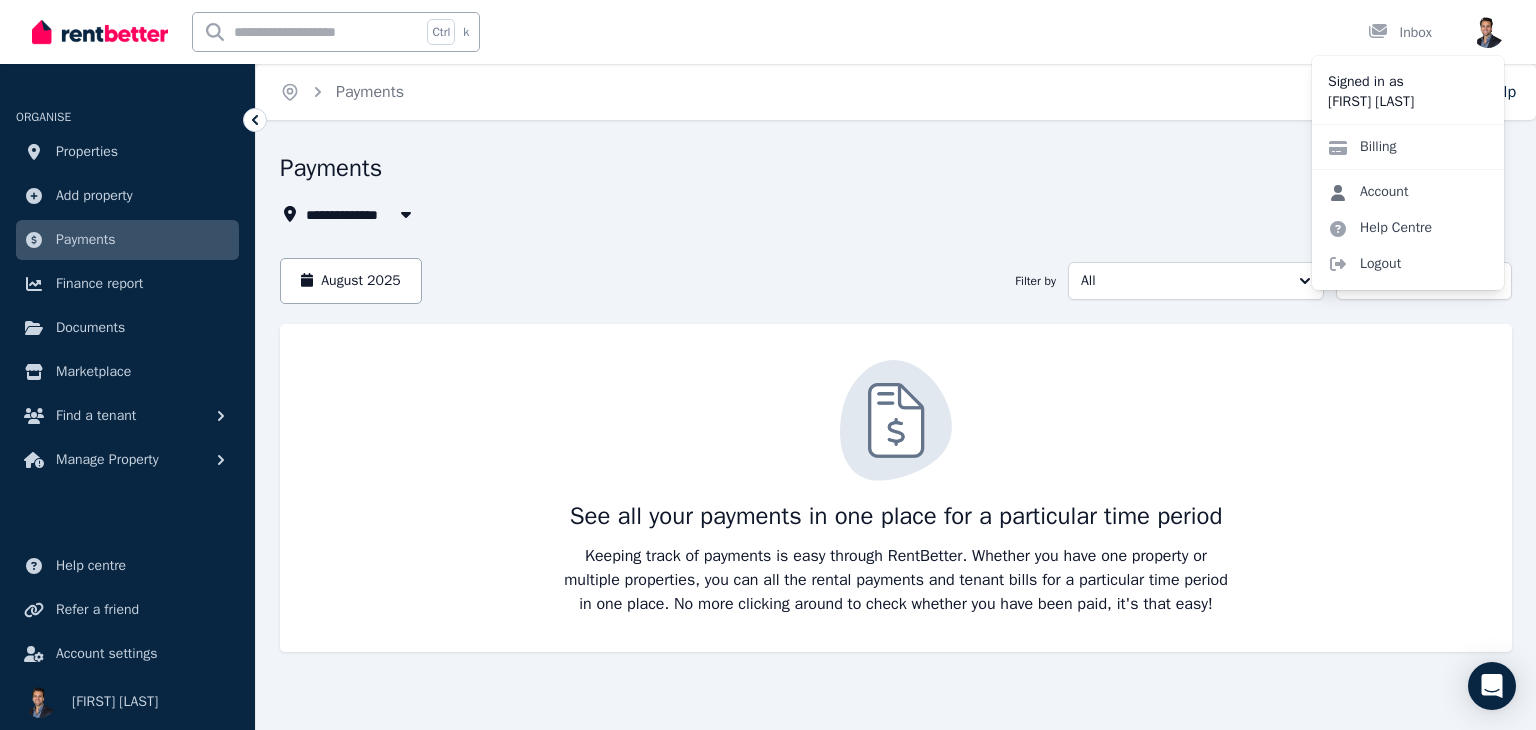 click on "Account" at bounding box center [1368, 192] 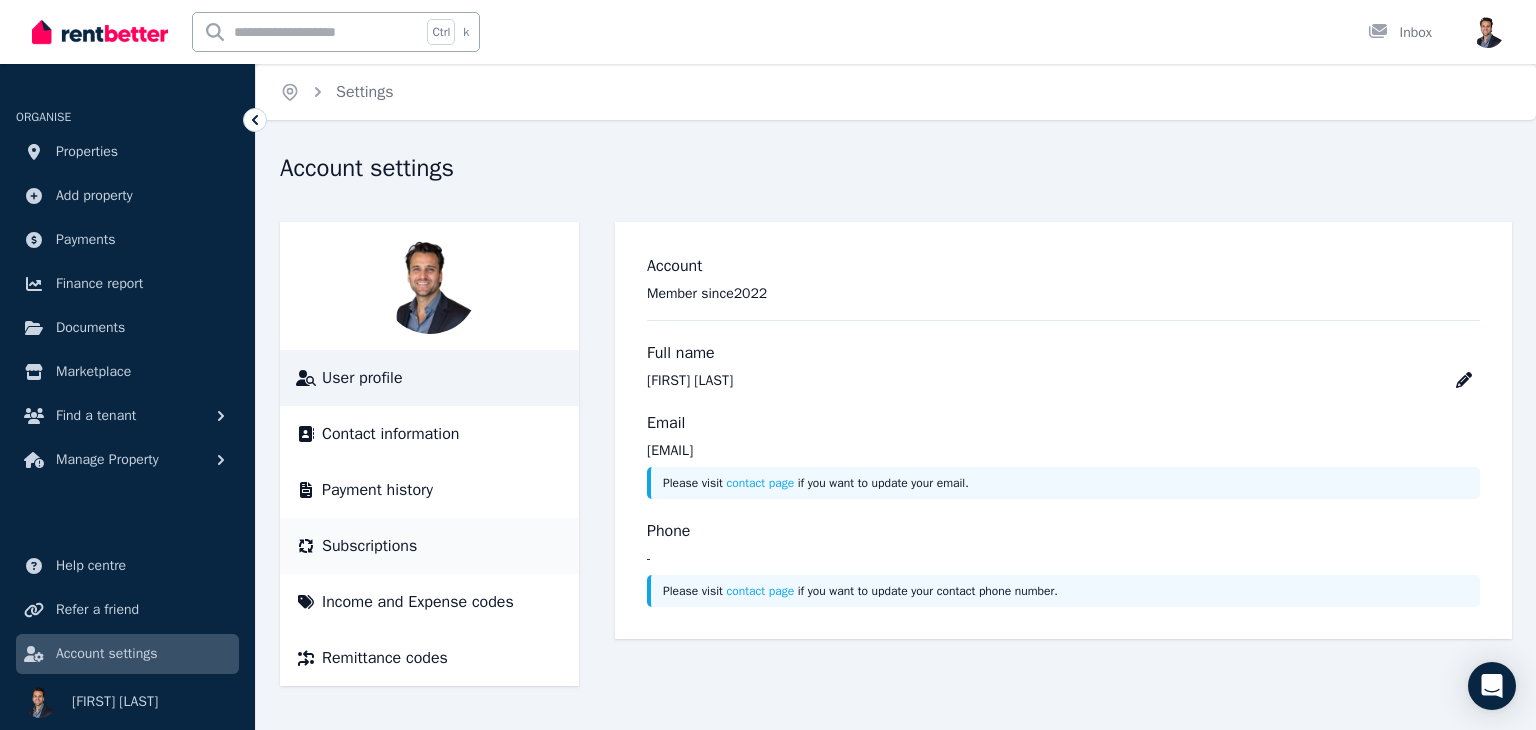click on "Subscriptions" at bounding box center [369, 546] 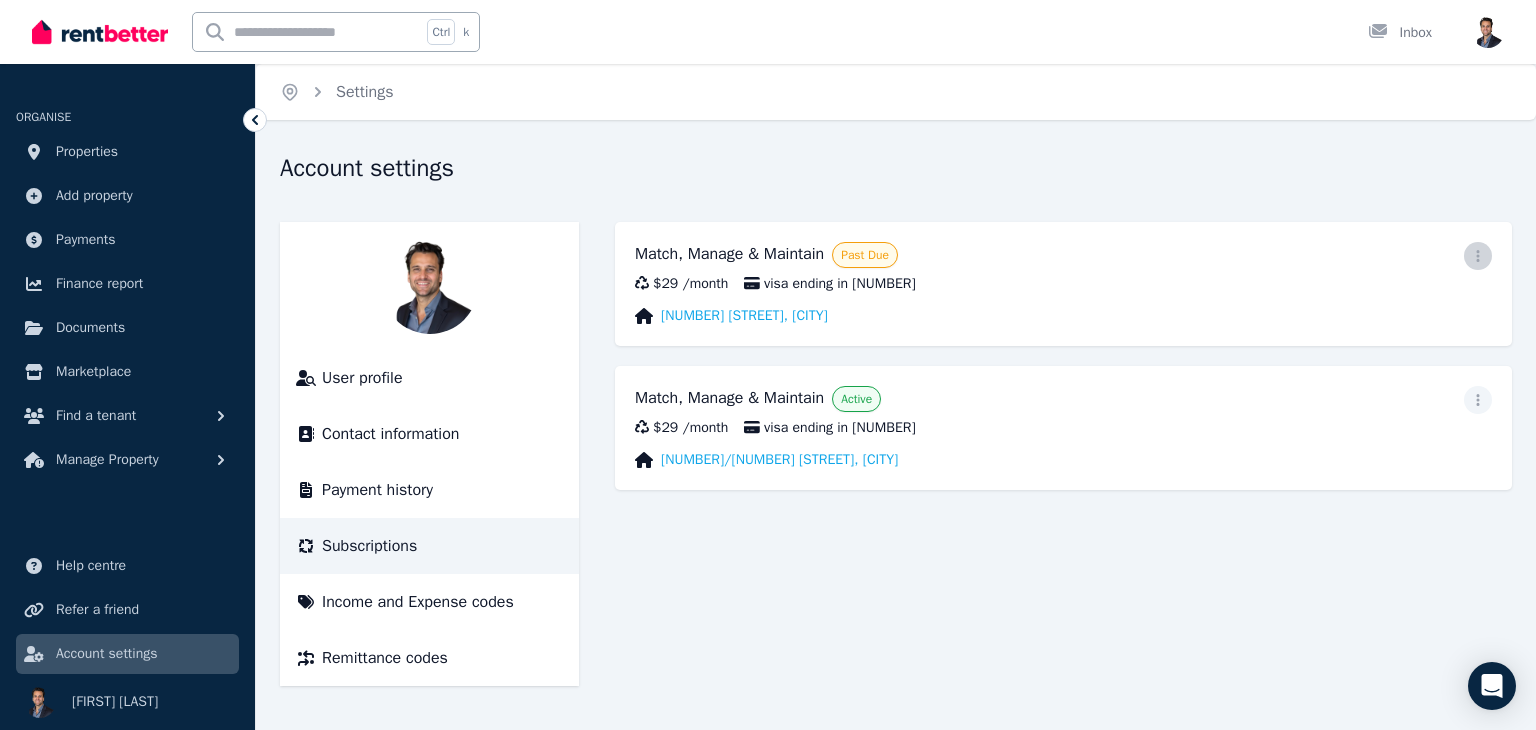 click 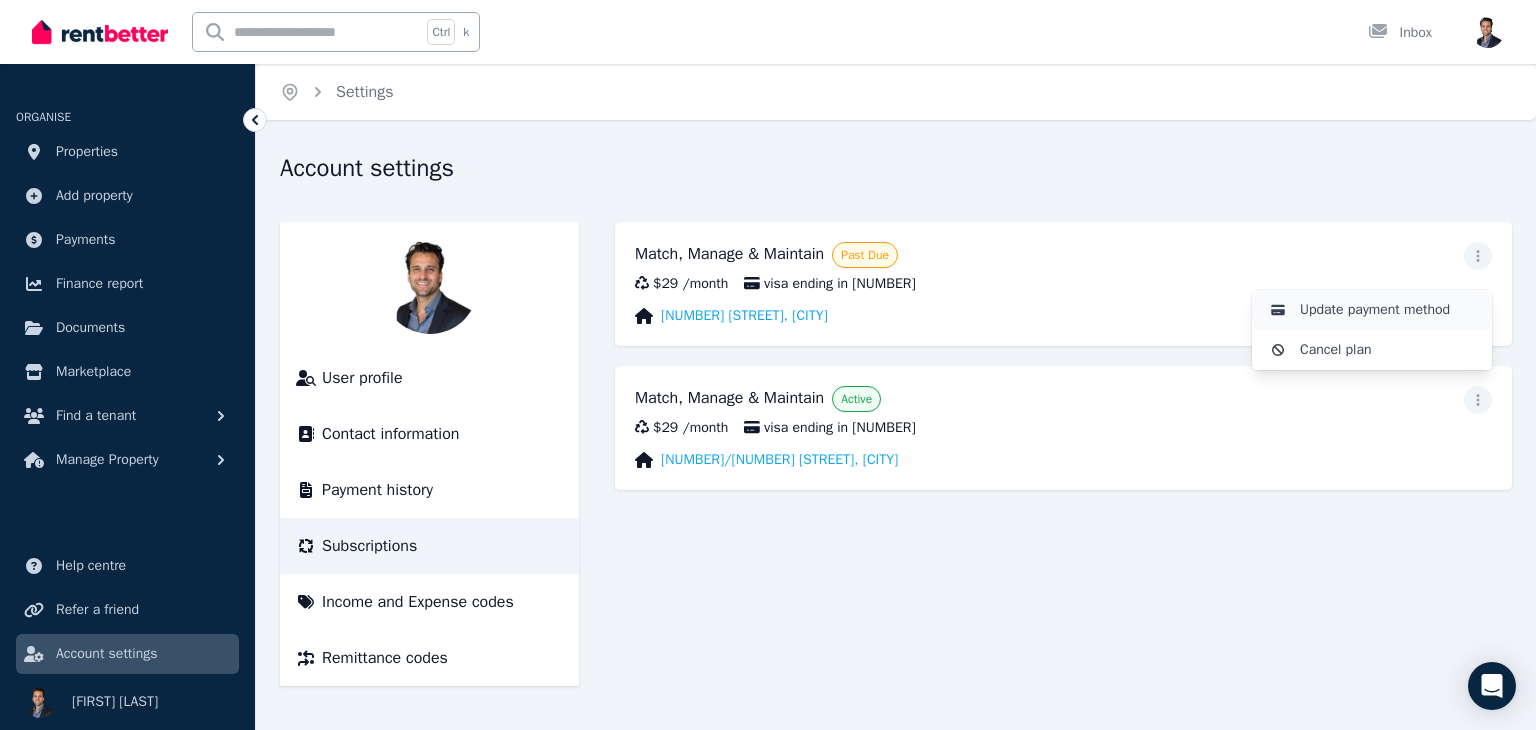 click on "Update payment method" at bounding box center (1388, 310) 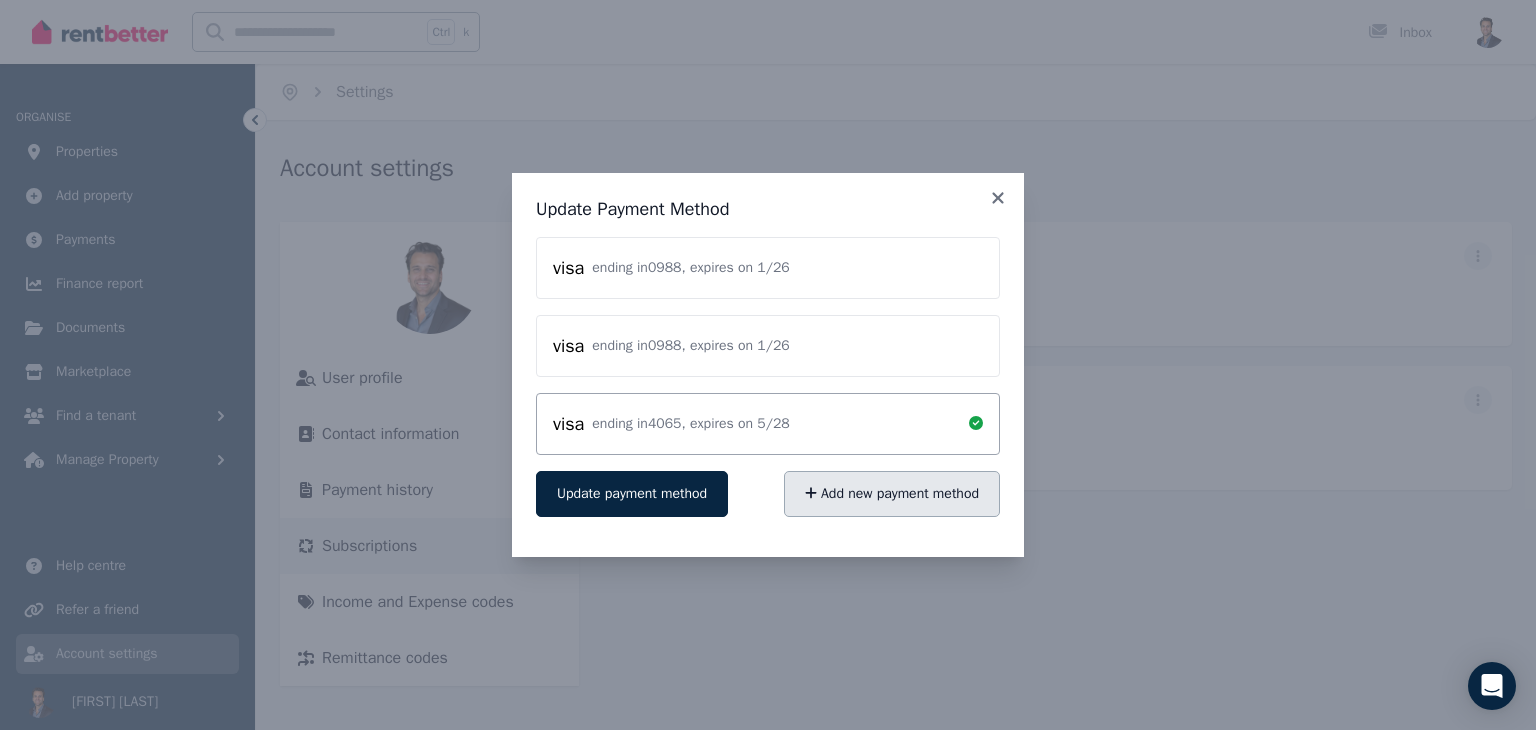 click on "Add new payment method" at bounding box center (892, 494) 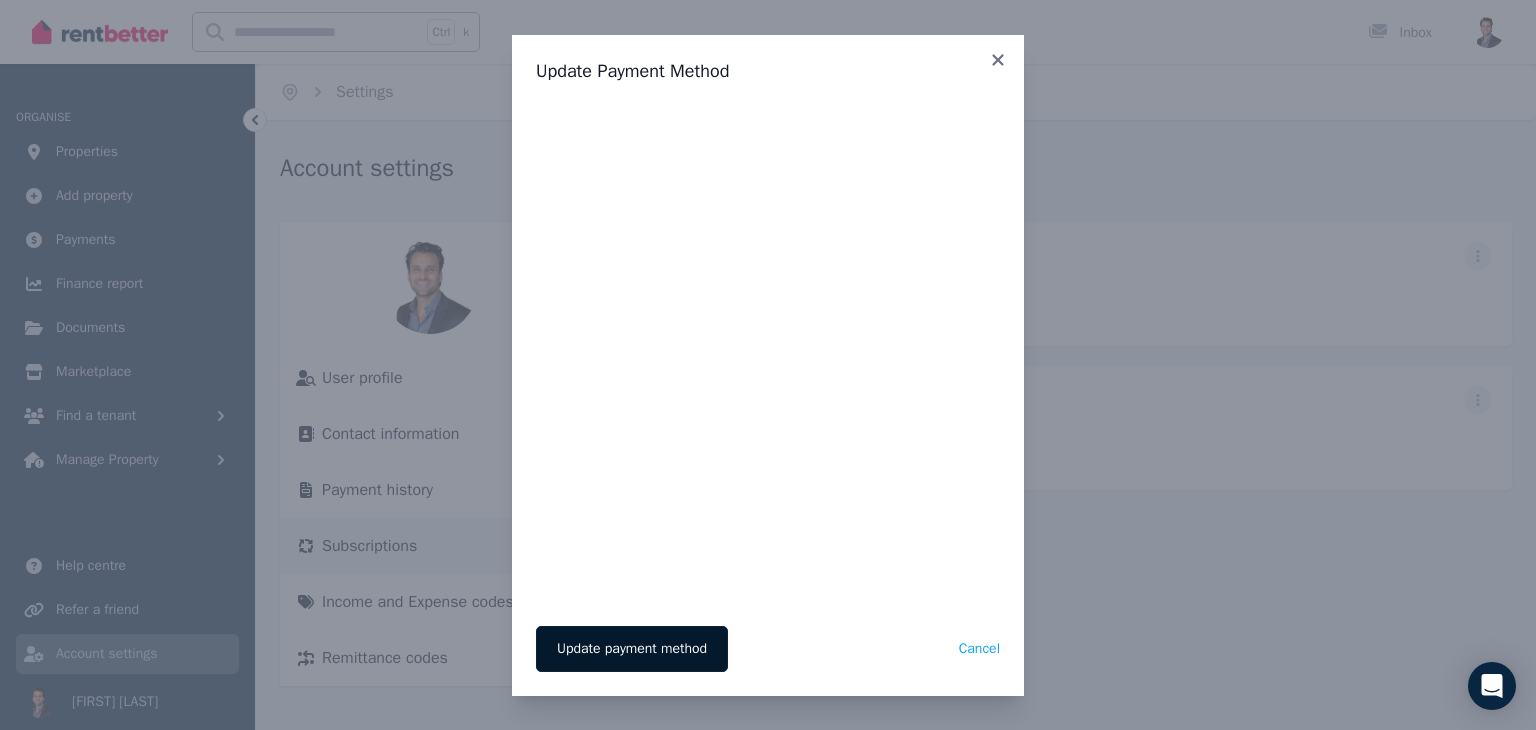 click on "Update payment method" at bounding box center [632, 649] 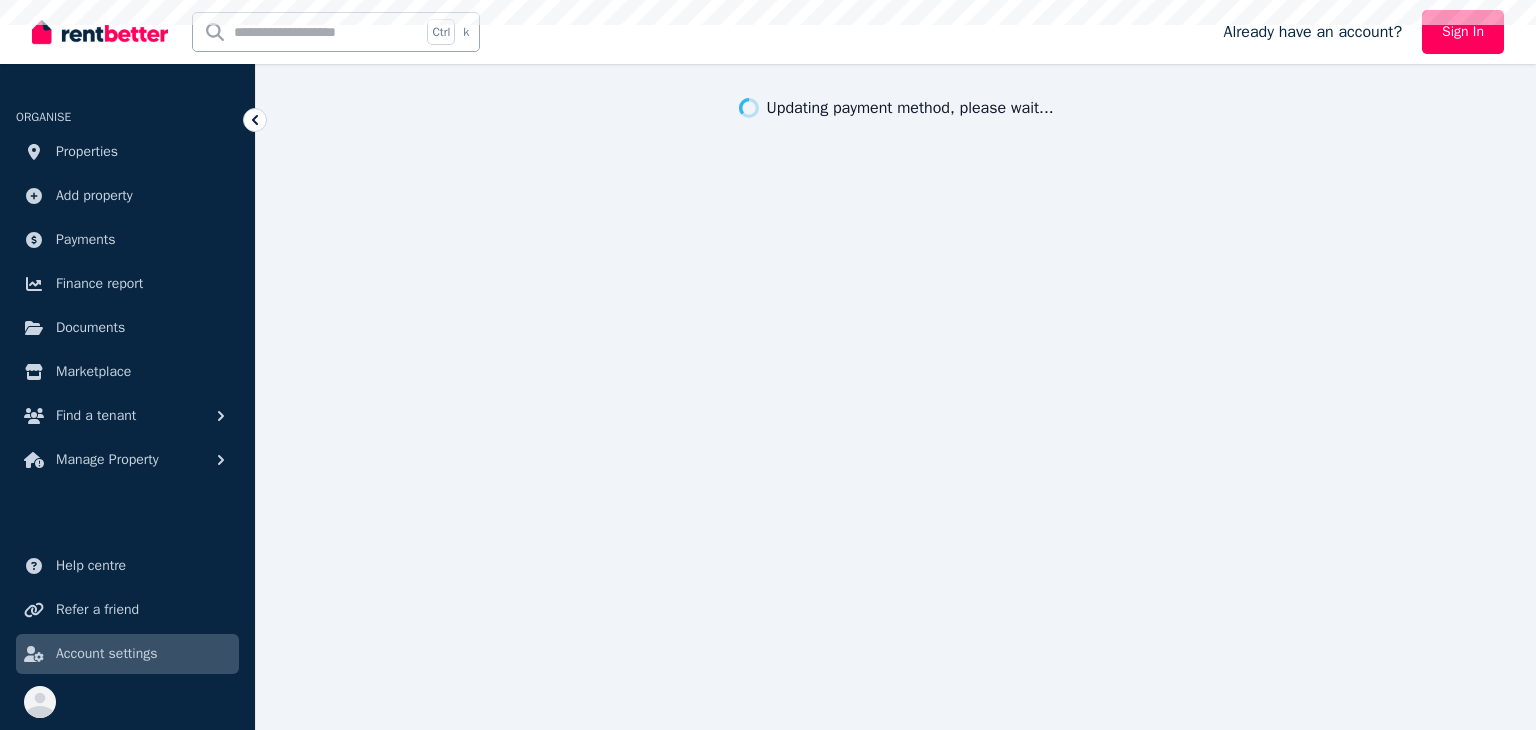 scroll, scrollTop: 0, scrollLeft: 0, axis: both 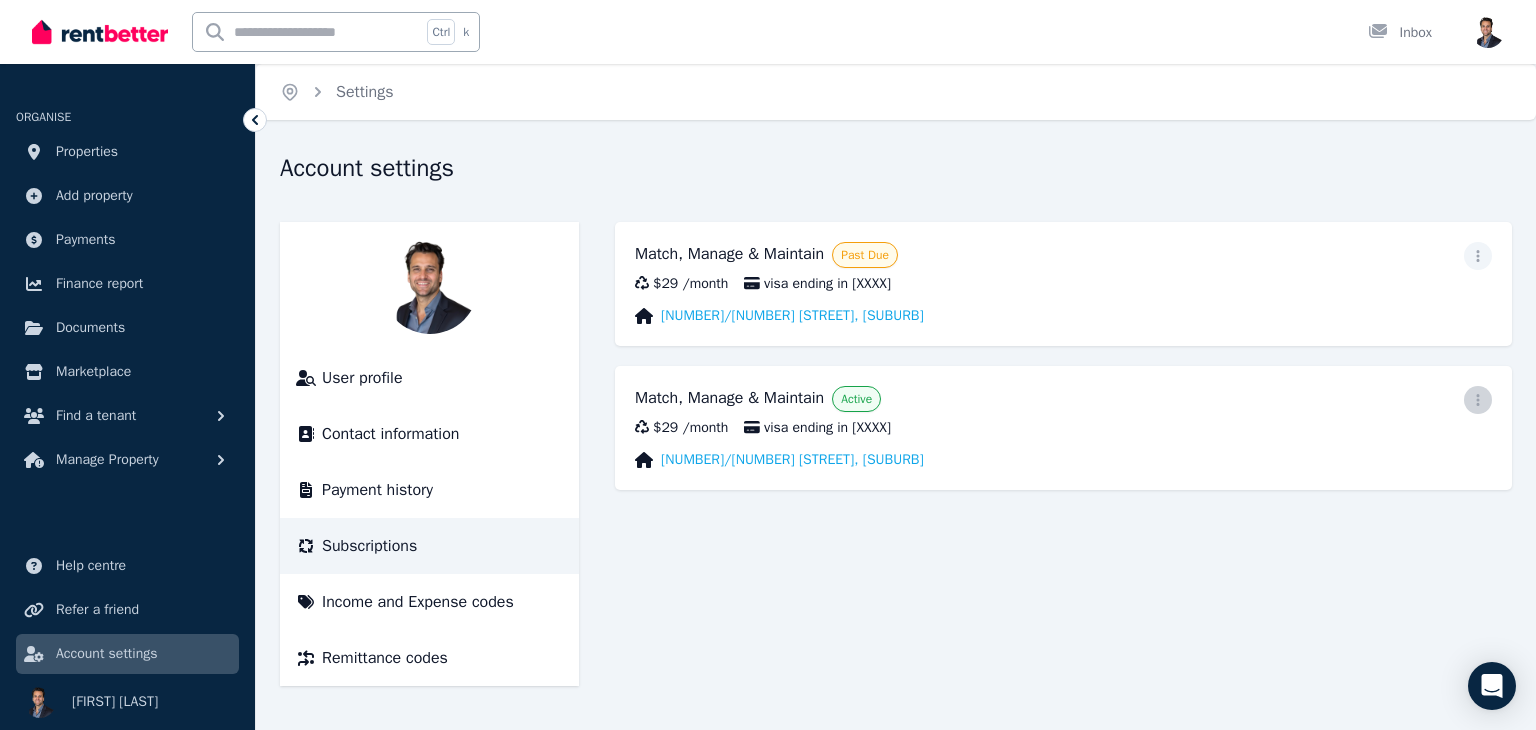 click 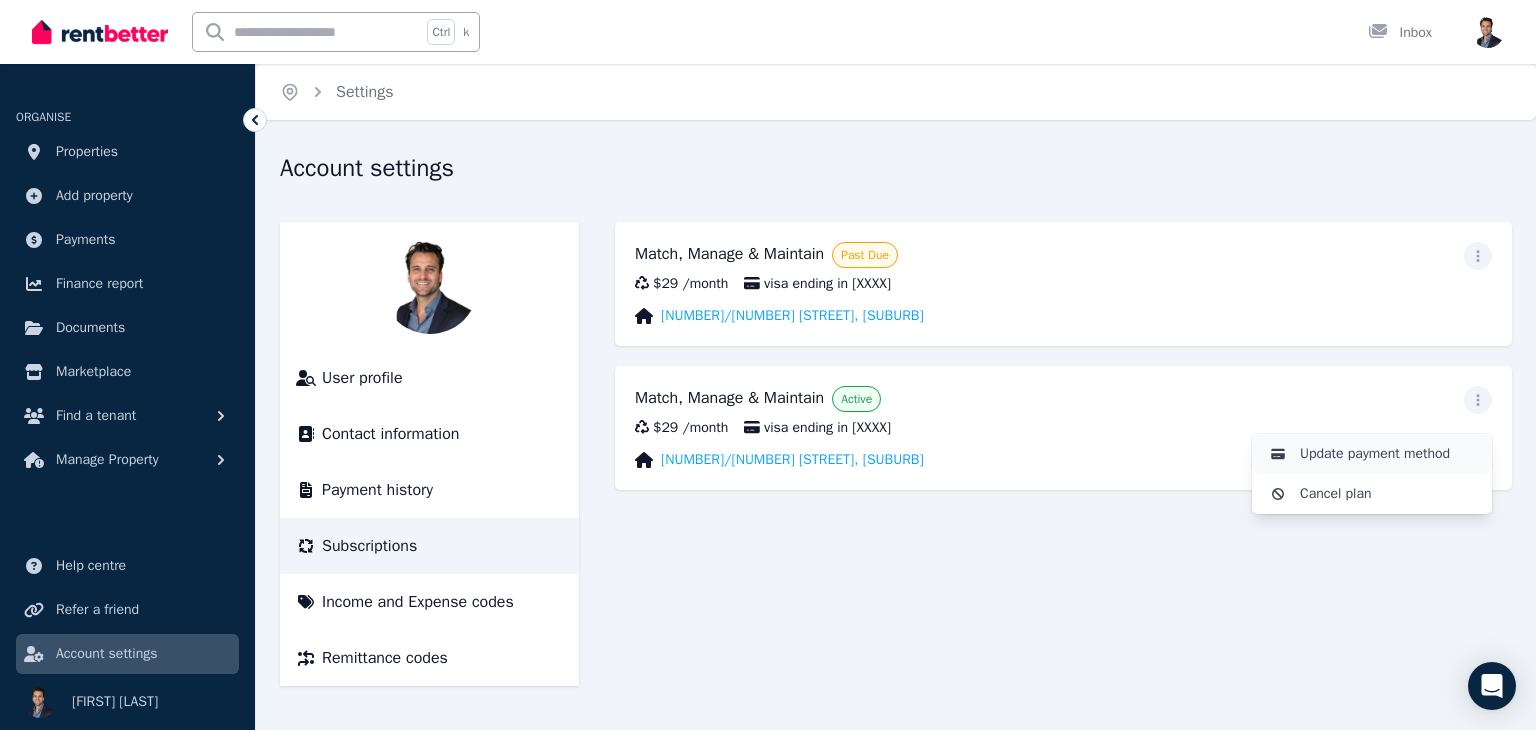 click on "Update payment method" at bounding box center [1388, 454] 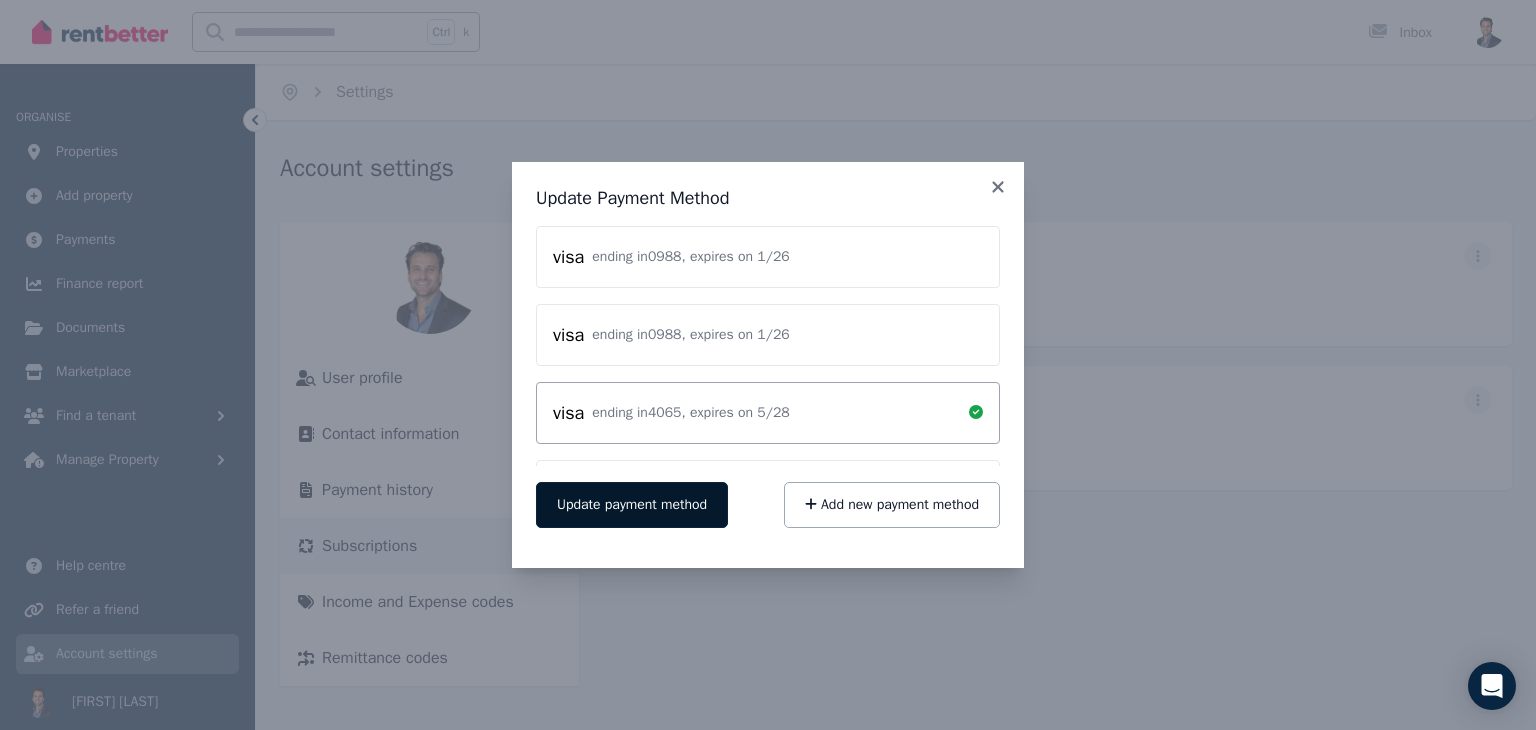 click on "Update payment method" at bounding box center (632, 505) 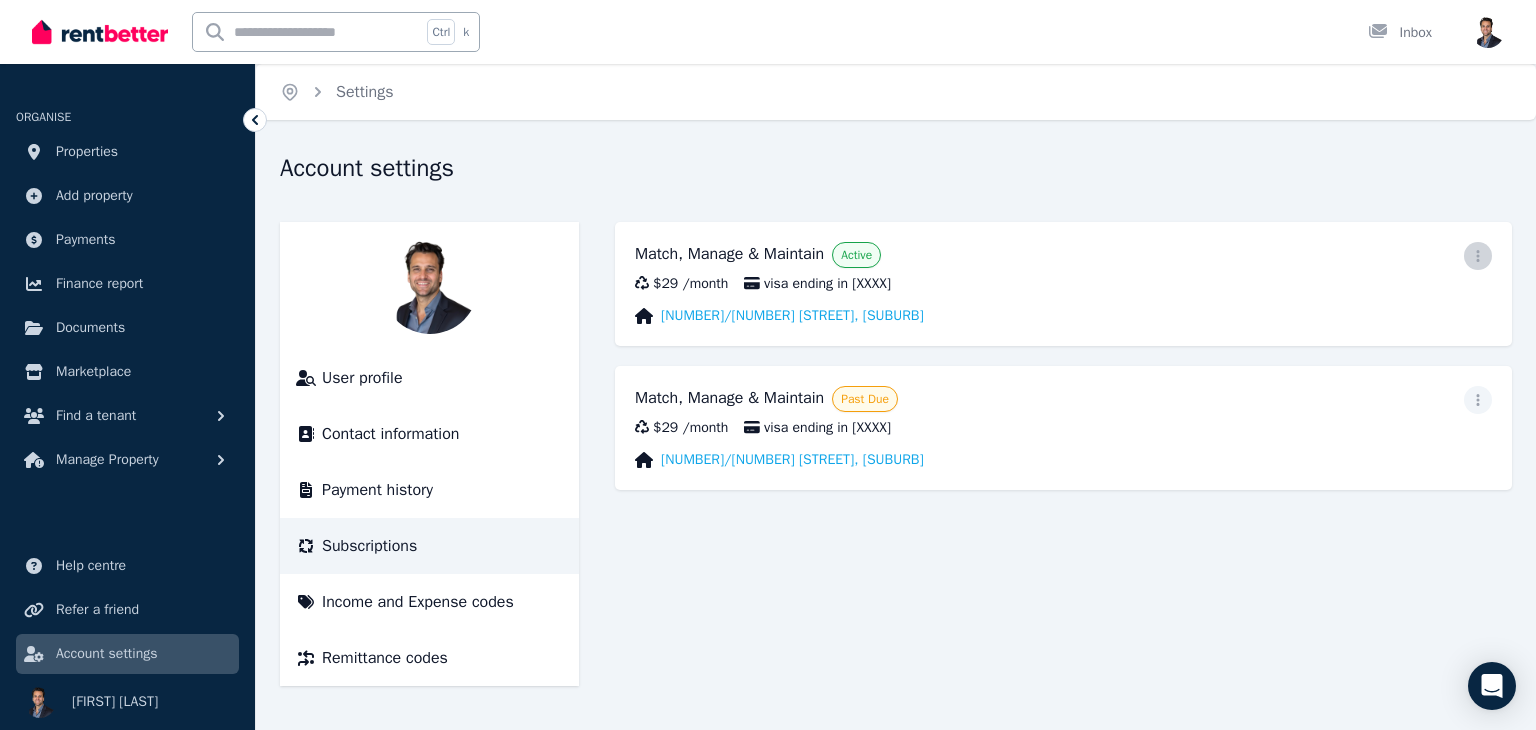click 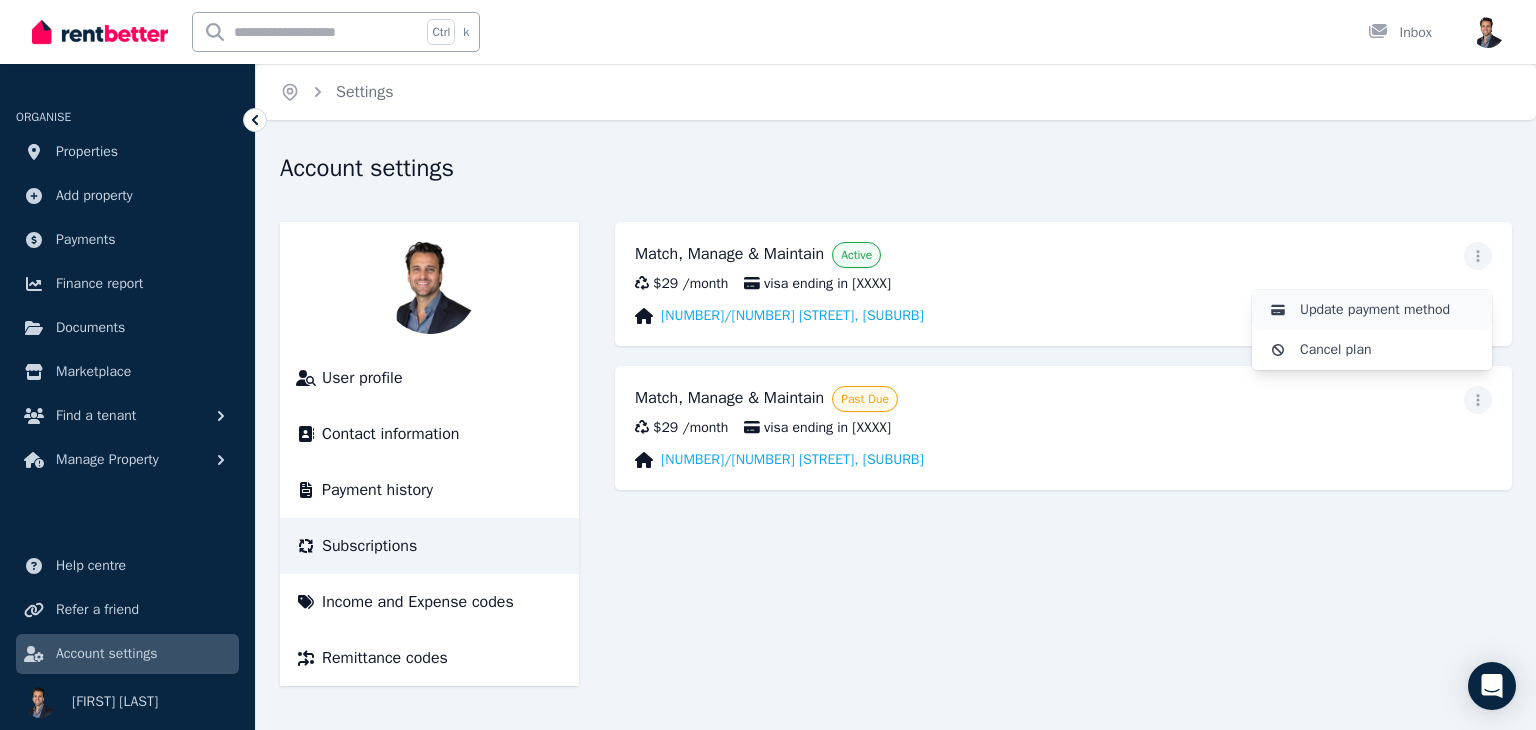 click on "Update payment method" at bounding box center (1388, 310) 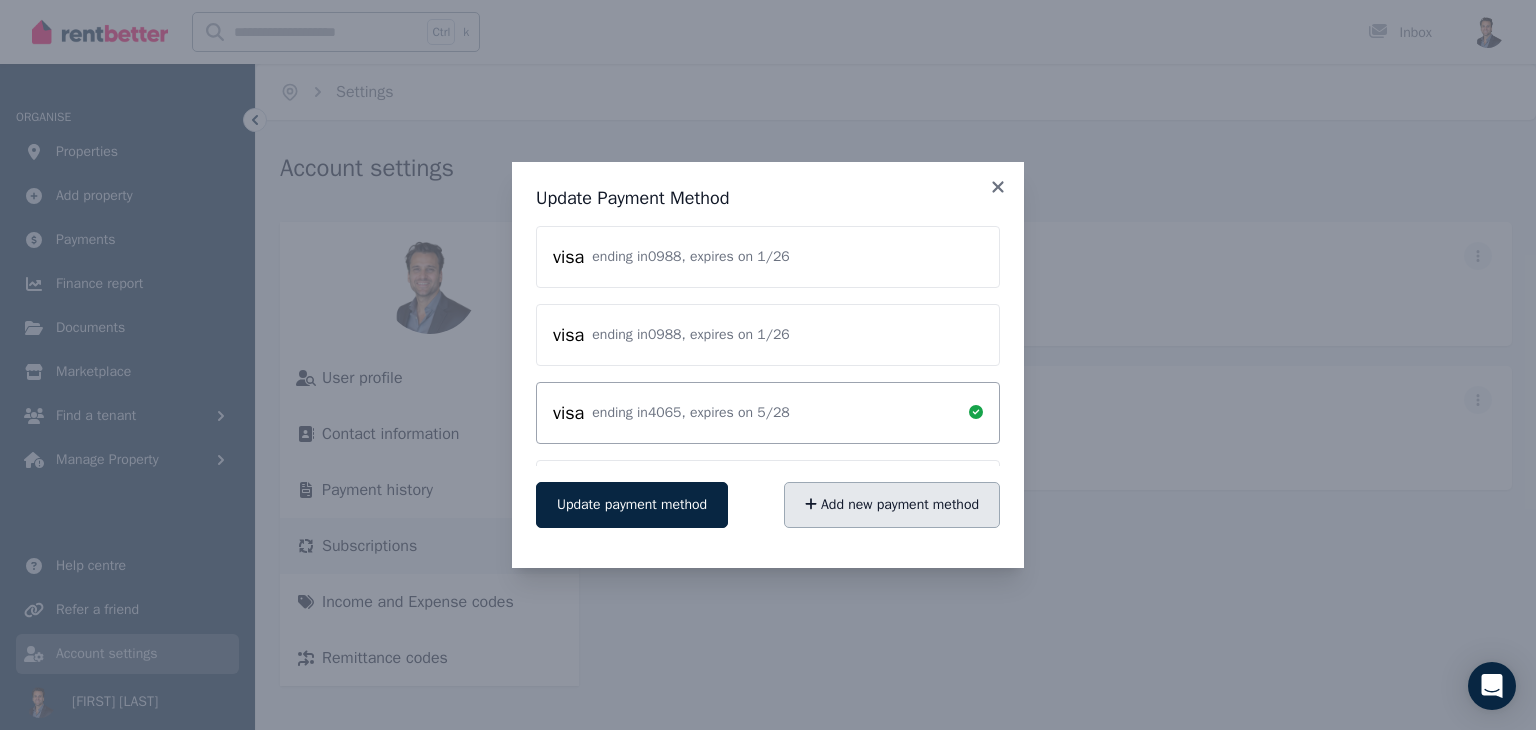 click on "Add new payment method" at bounding box center (892, 505) 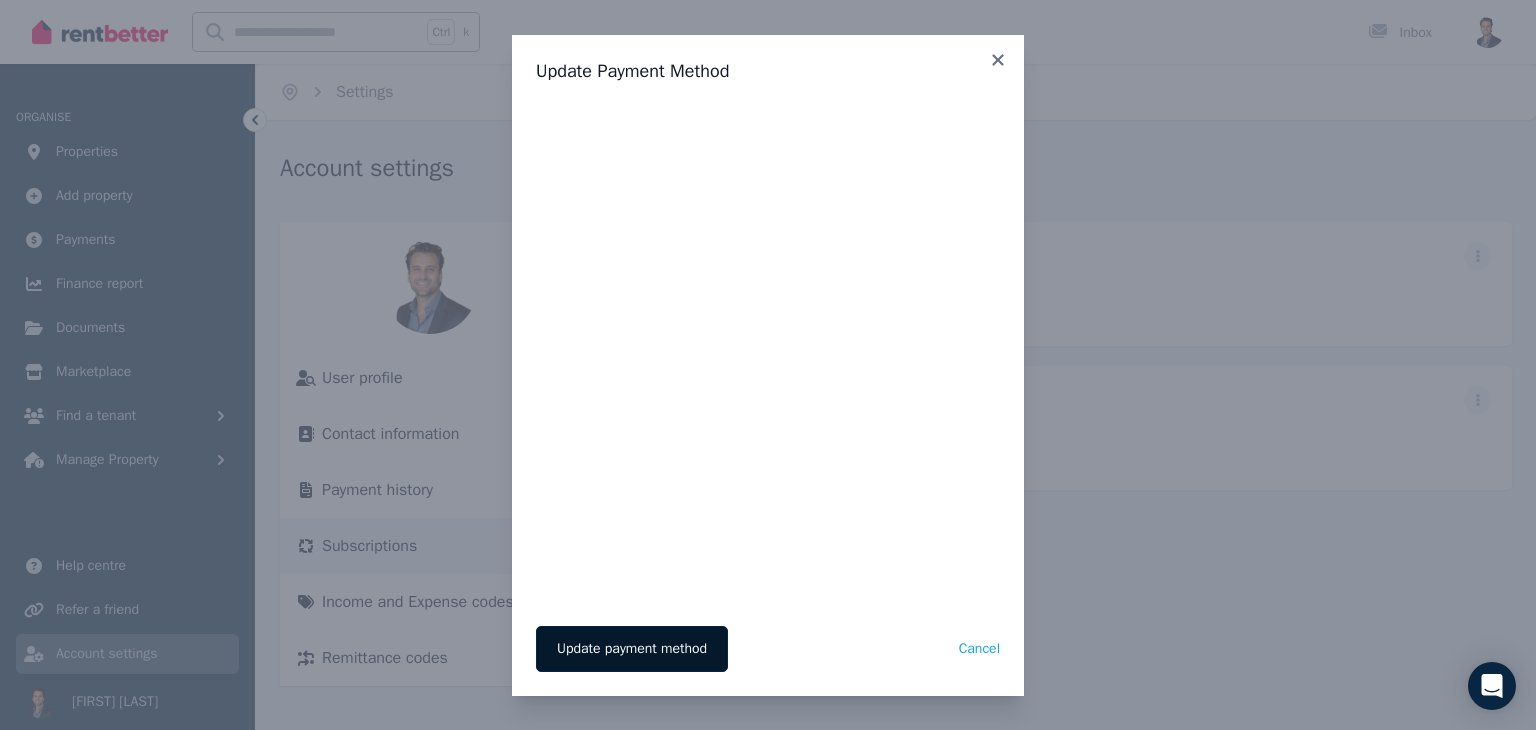 click on "Update payment method" at bounding box center (632, 649) 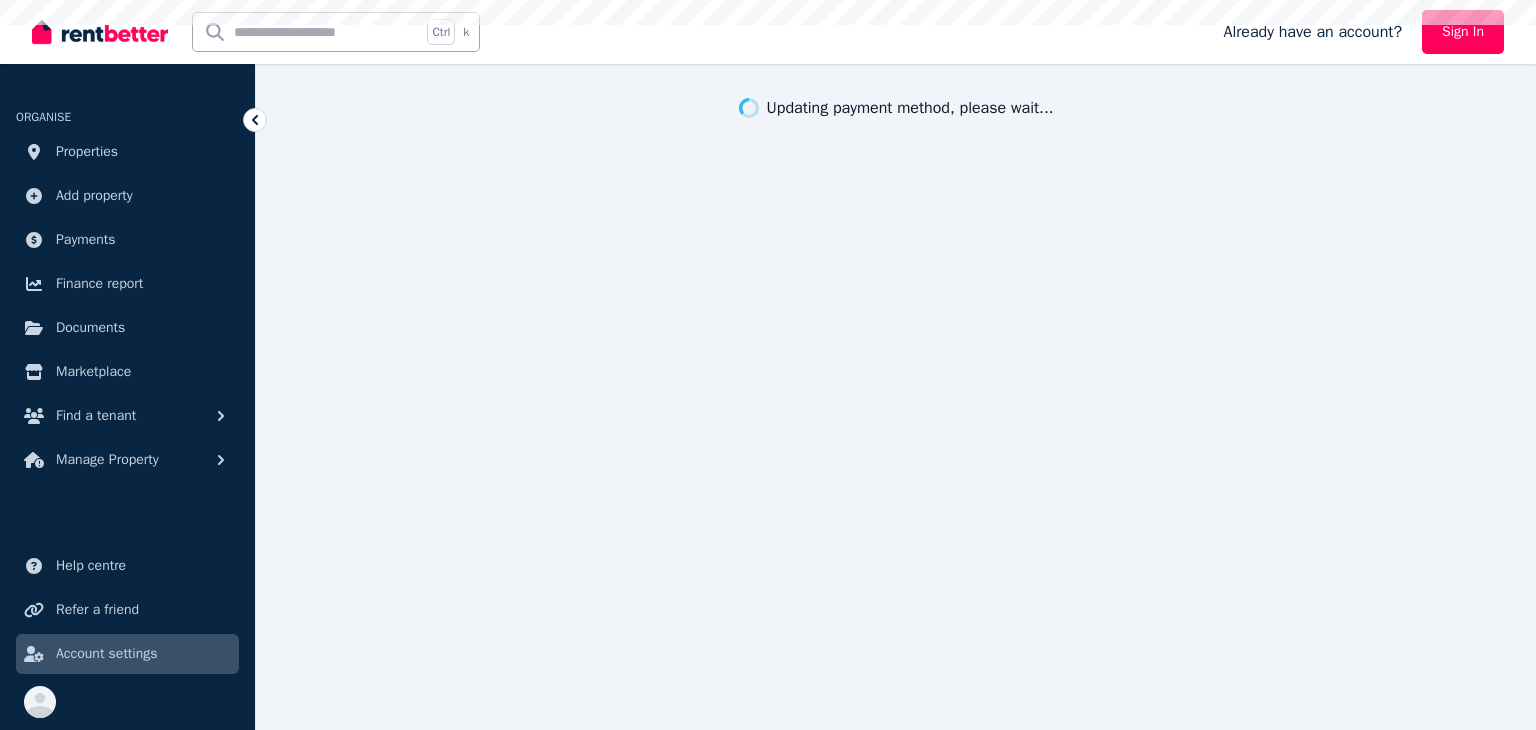 scroll, scrollTop: 0, scrollLeft: 0, axis: both 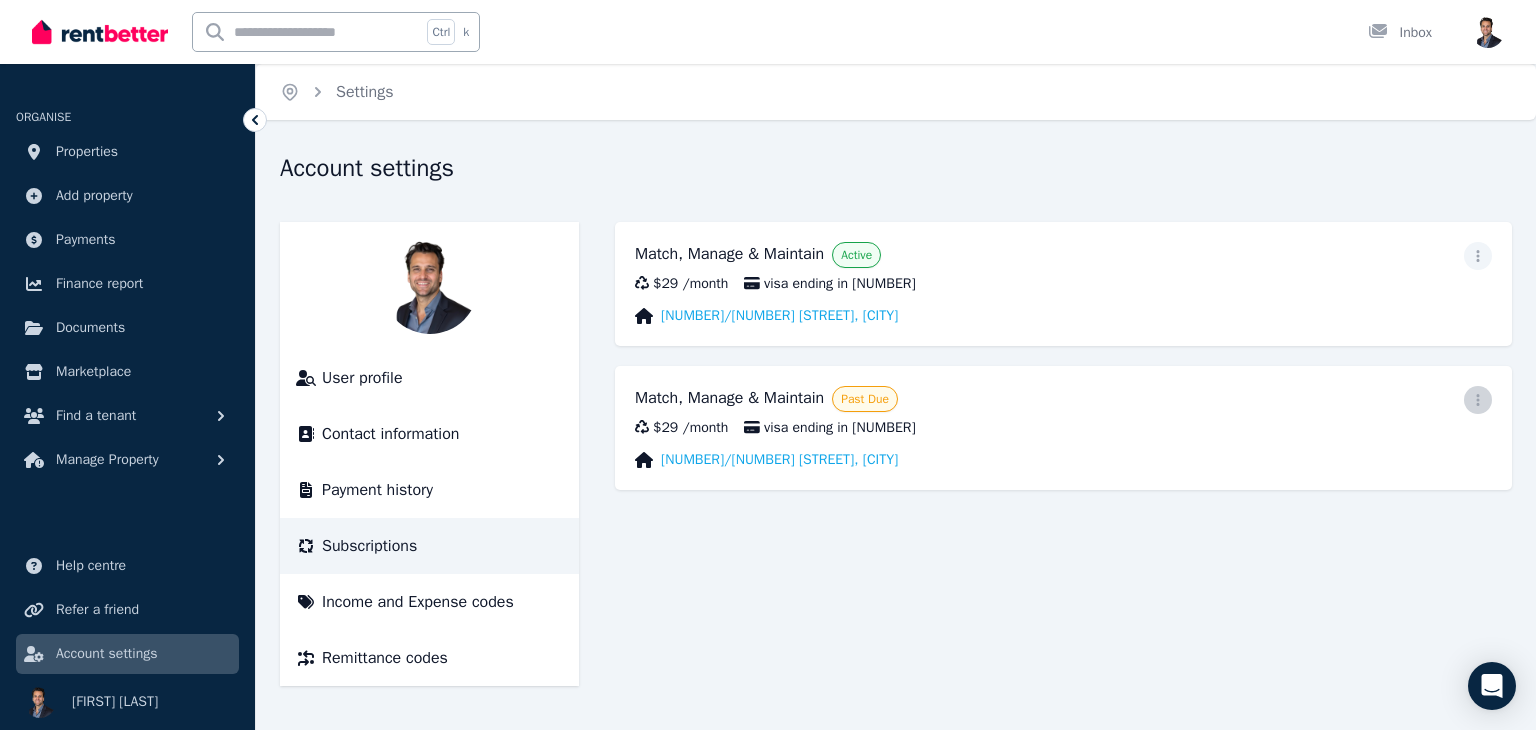 click 